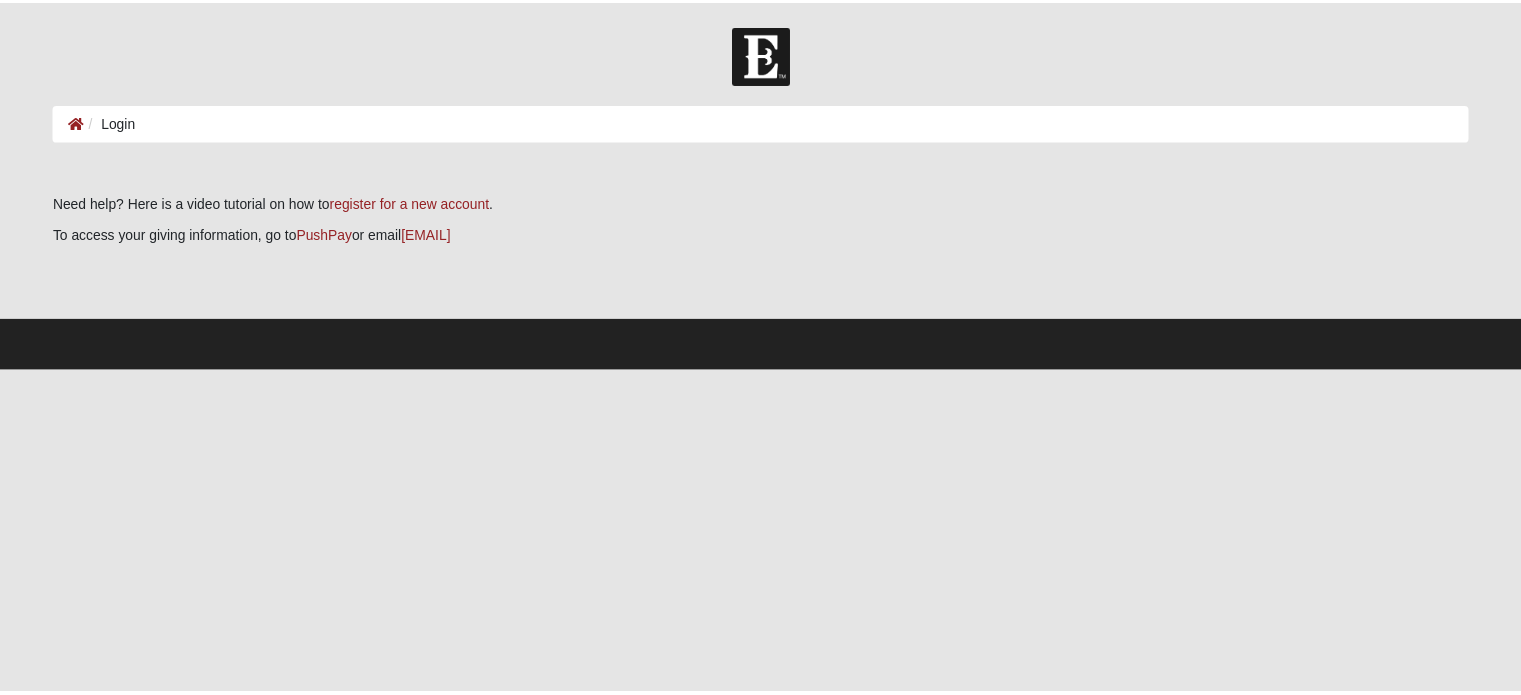 scroll, scrollTop: 0, scrollLeft: 0, axis: both 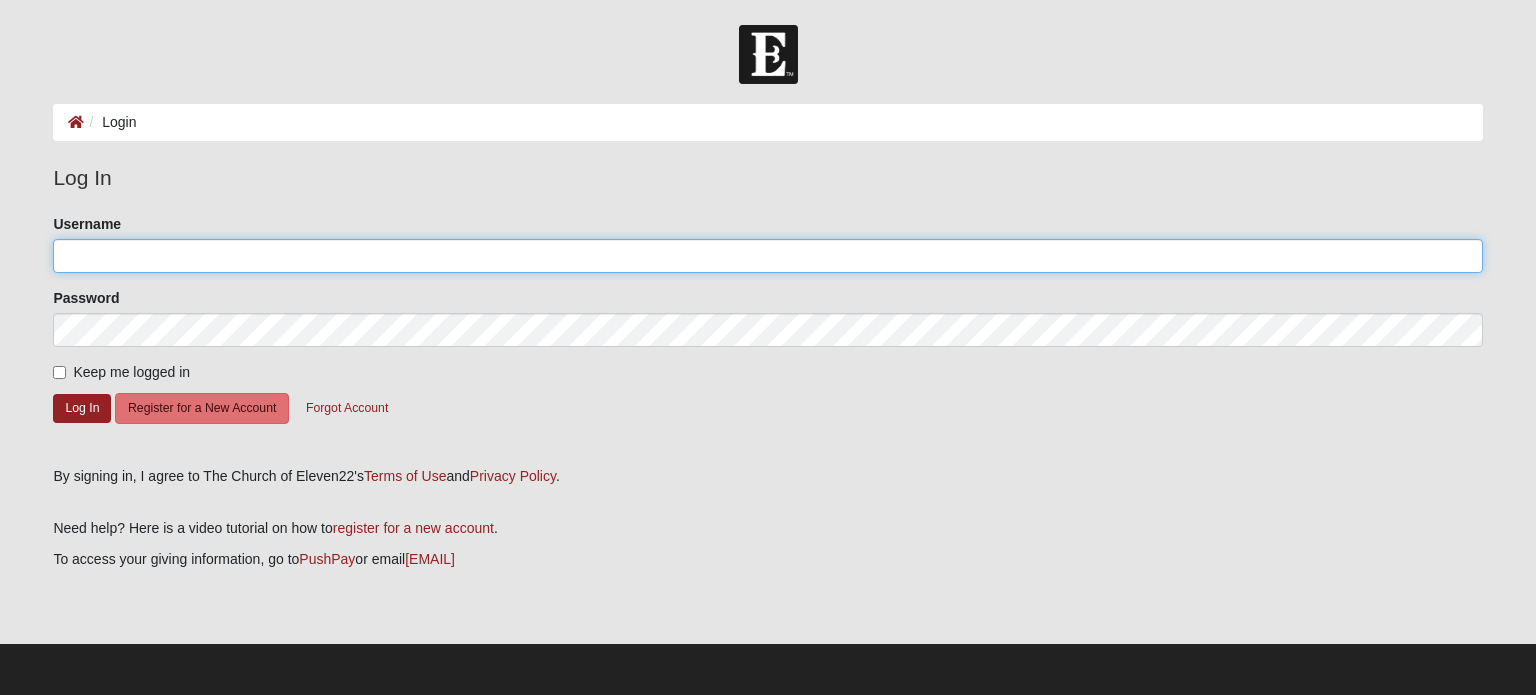 click on "Username" 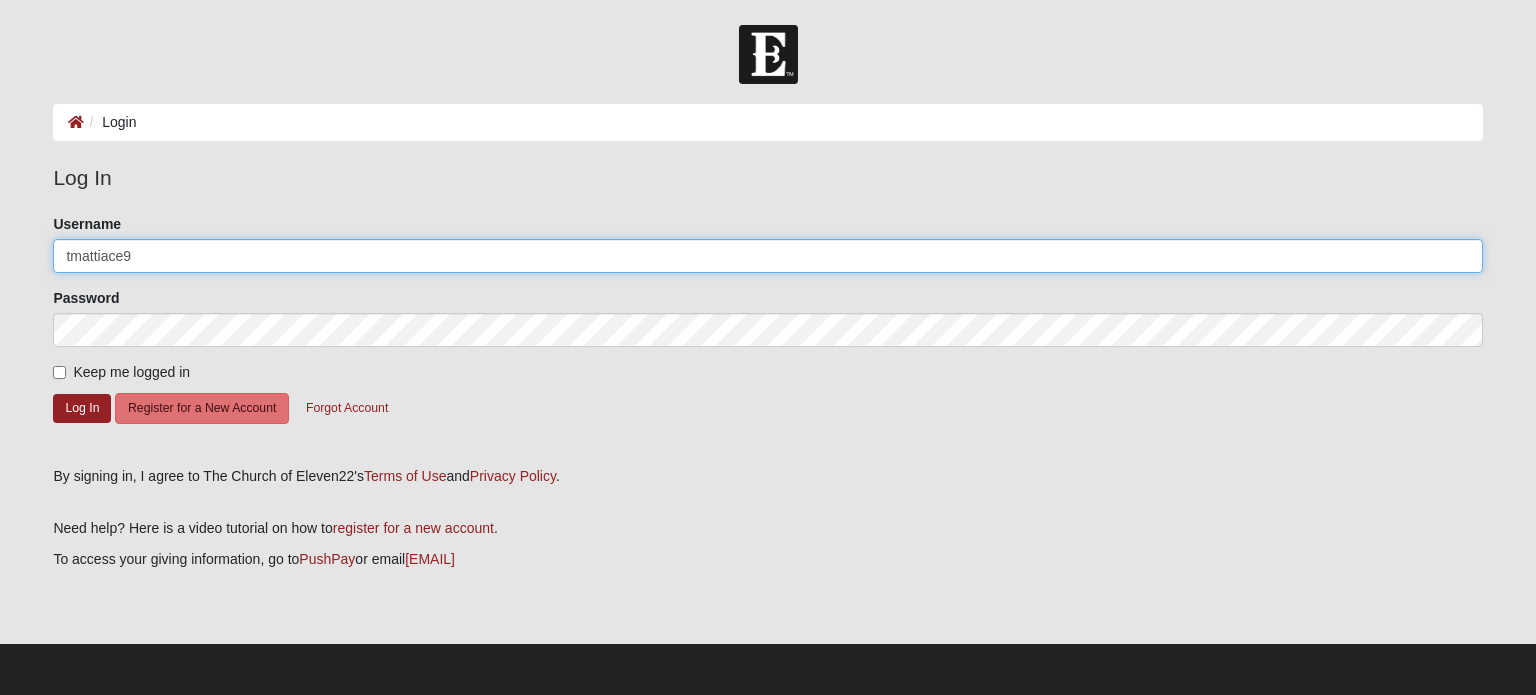 type on "tmattiace9" 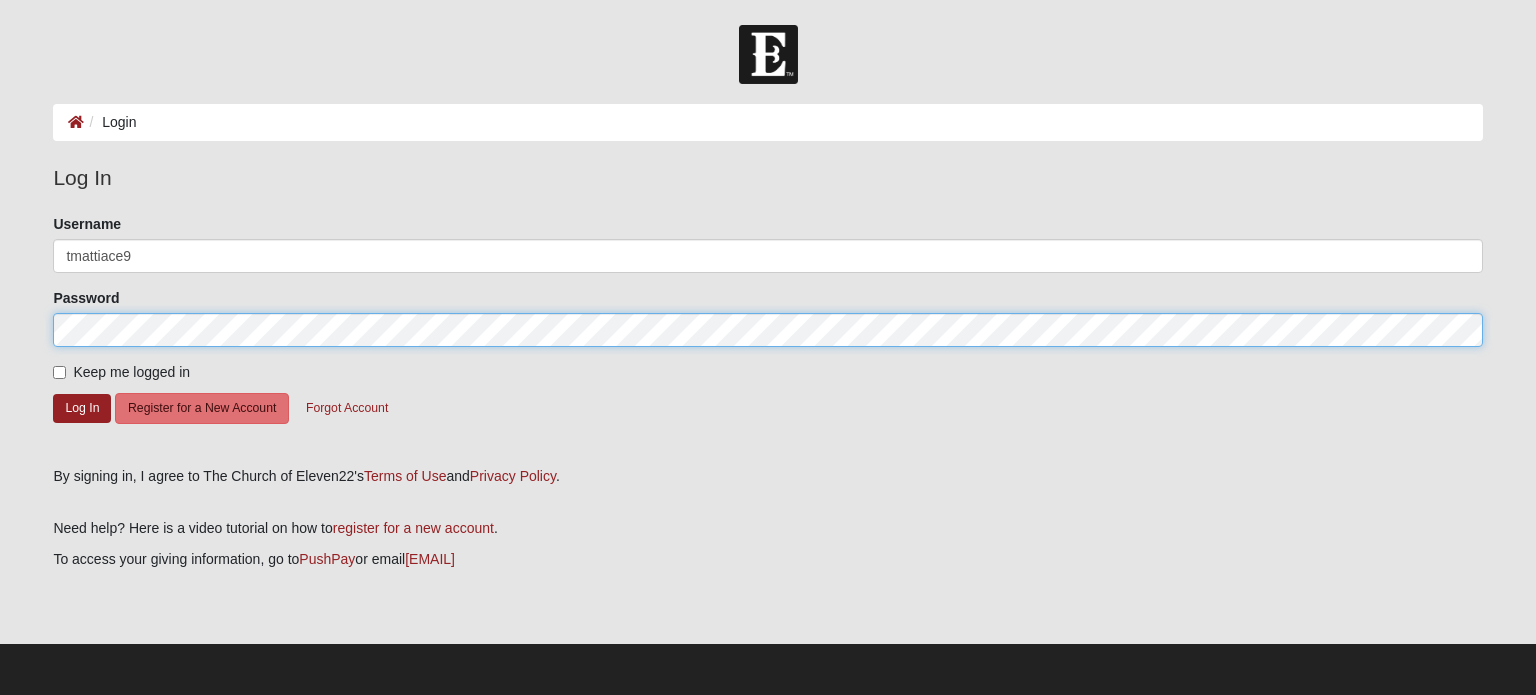 click on "Log In" 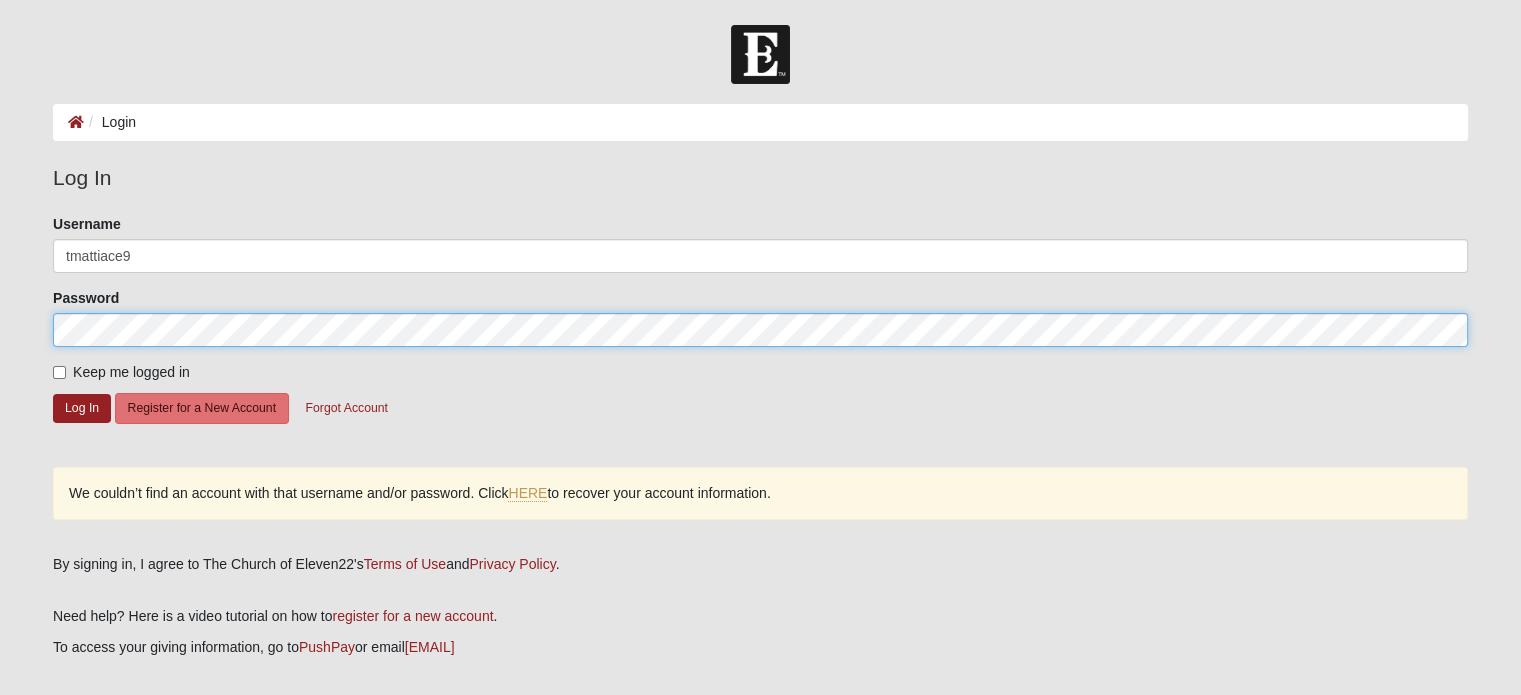click on "Log In" 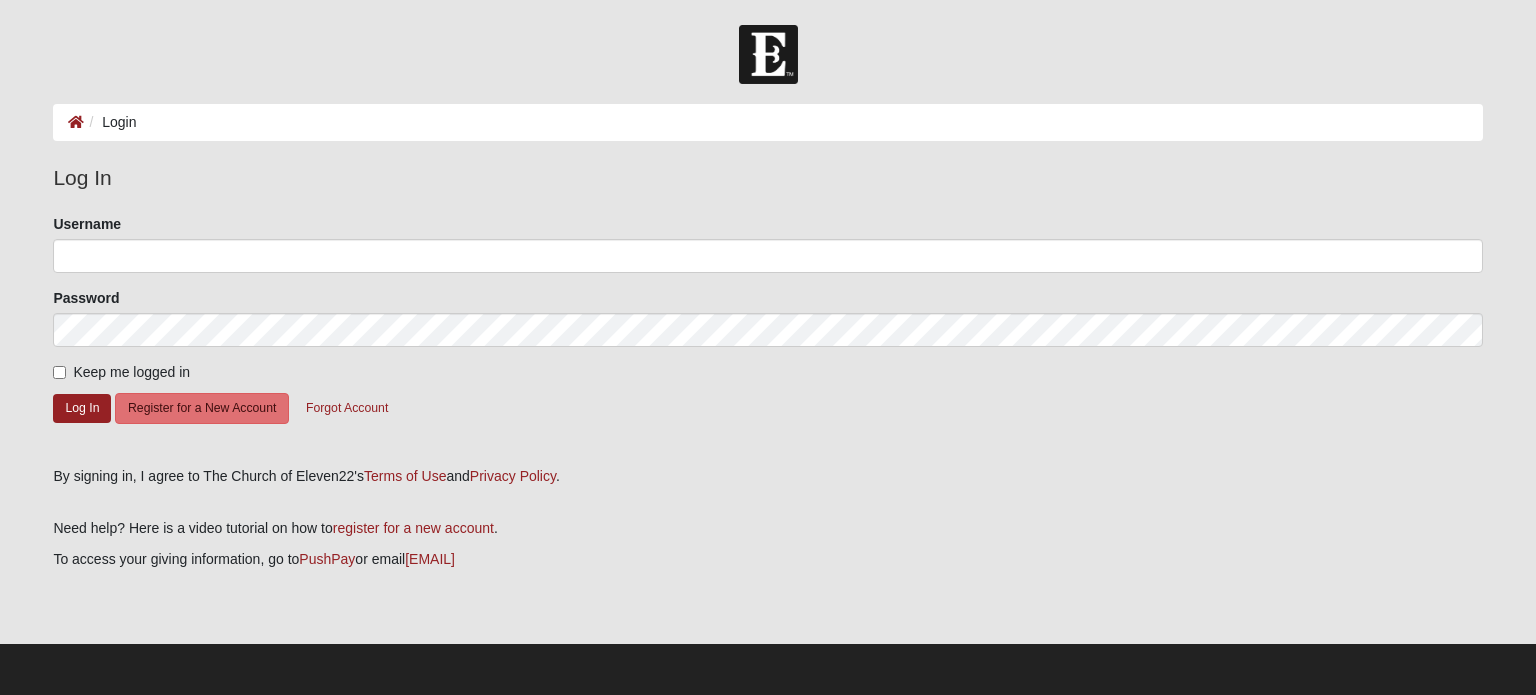 scroll, scrollTop: 0, scrollLeft: 0, axis: both 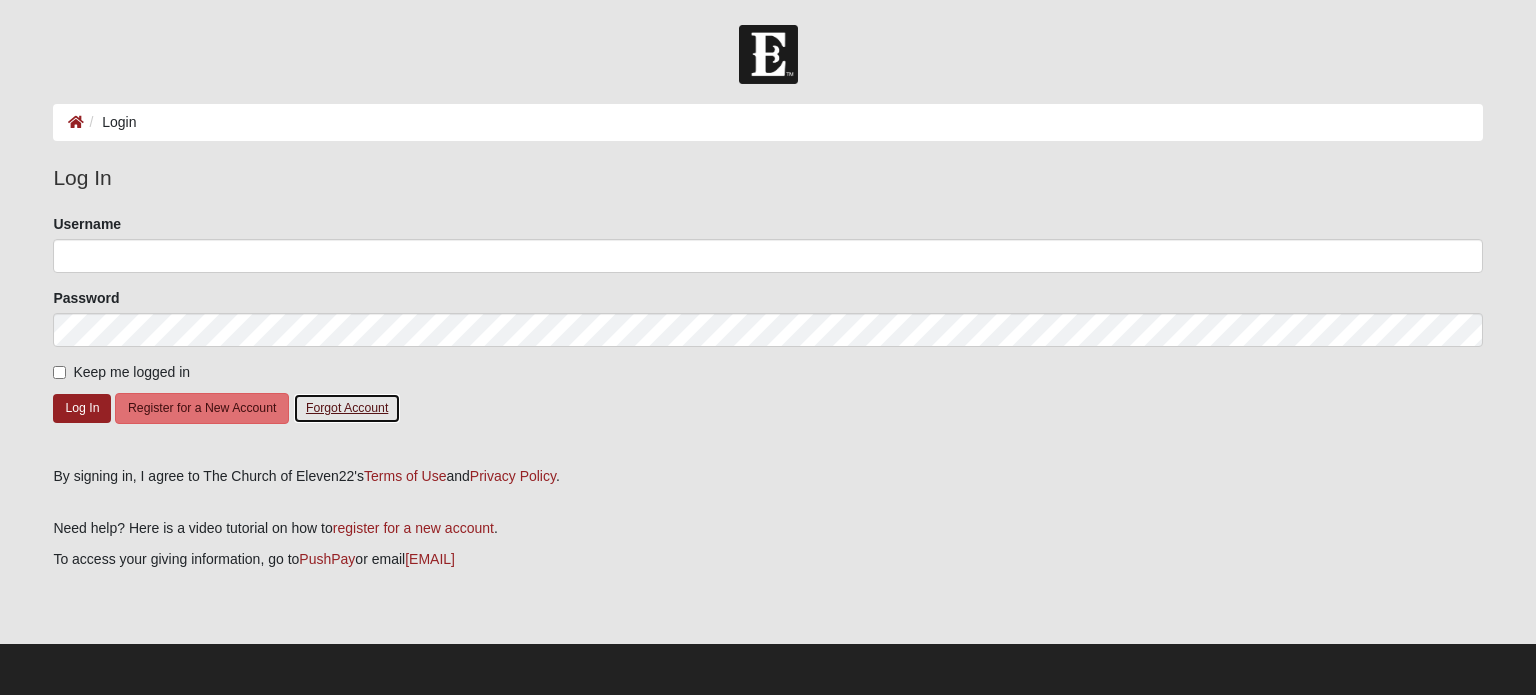 click on "Forgot Account" 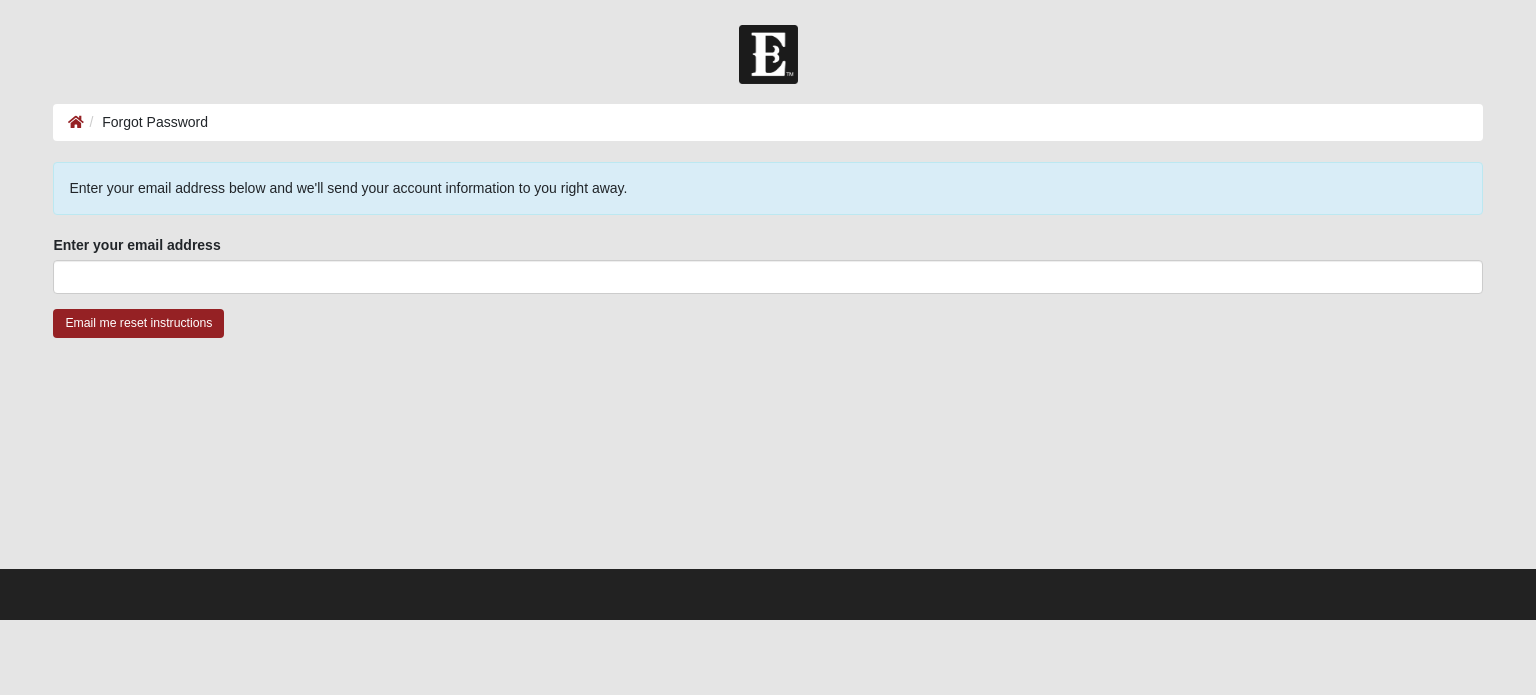 scroll, scrollTop: 0, scrollLeft: 0, axis: both 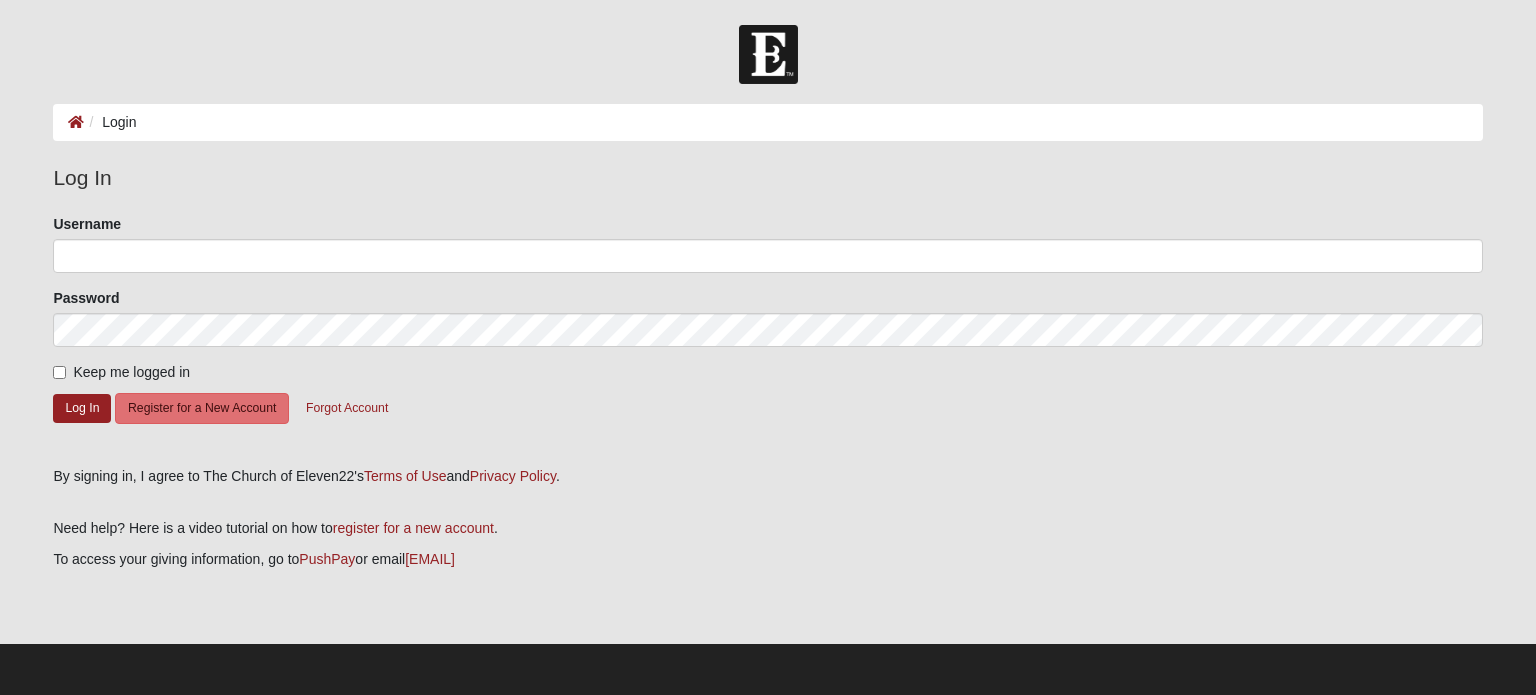 click on "Username" 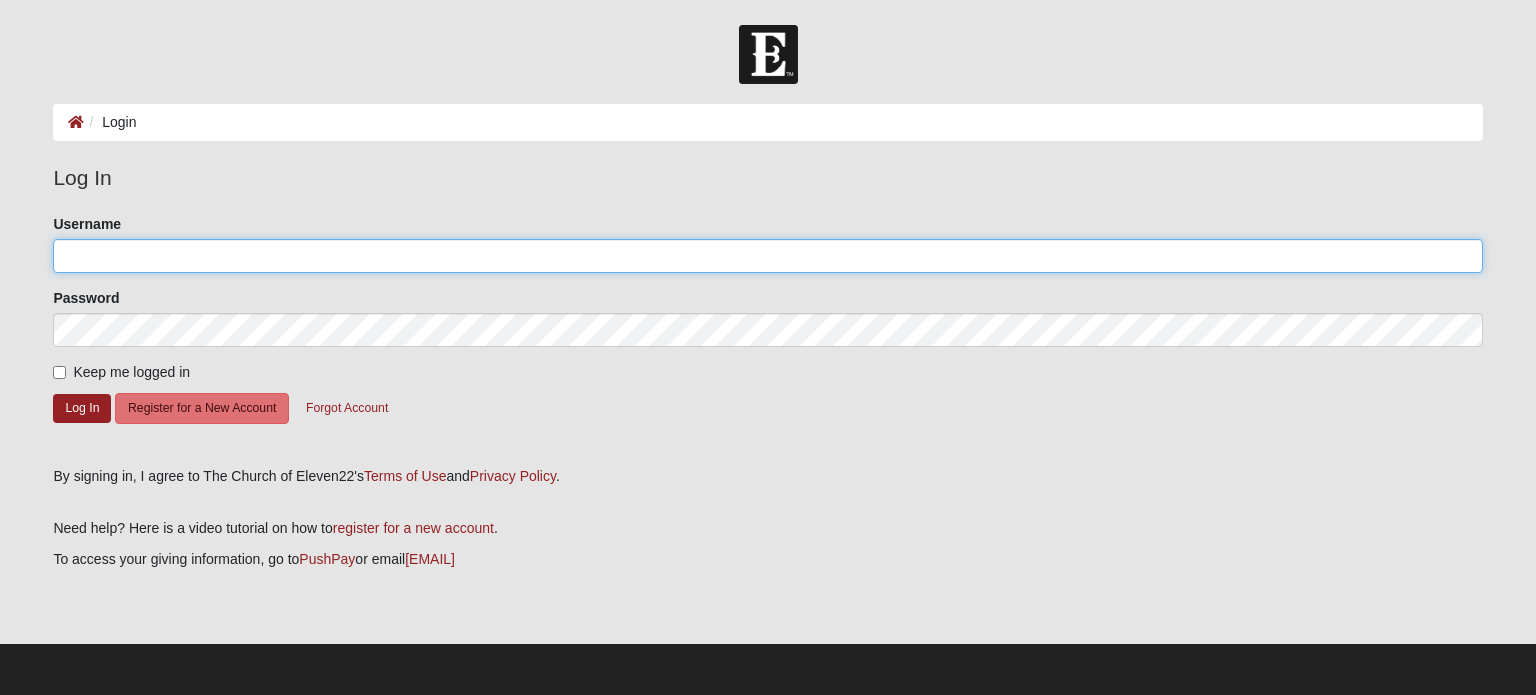 click on "Username" 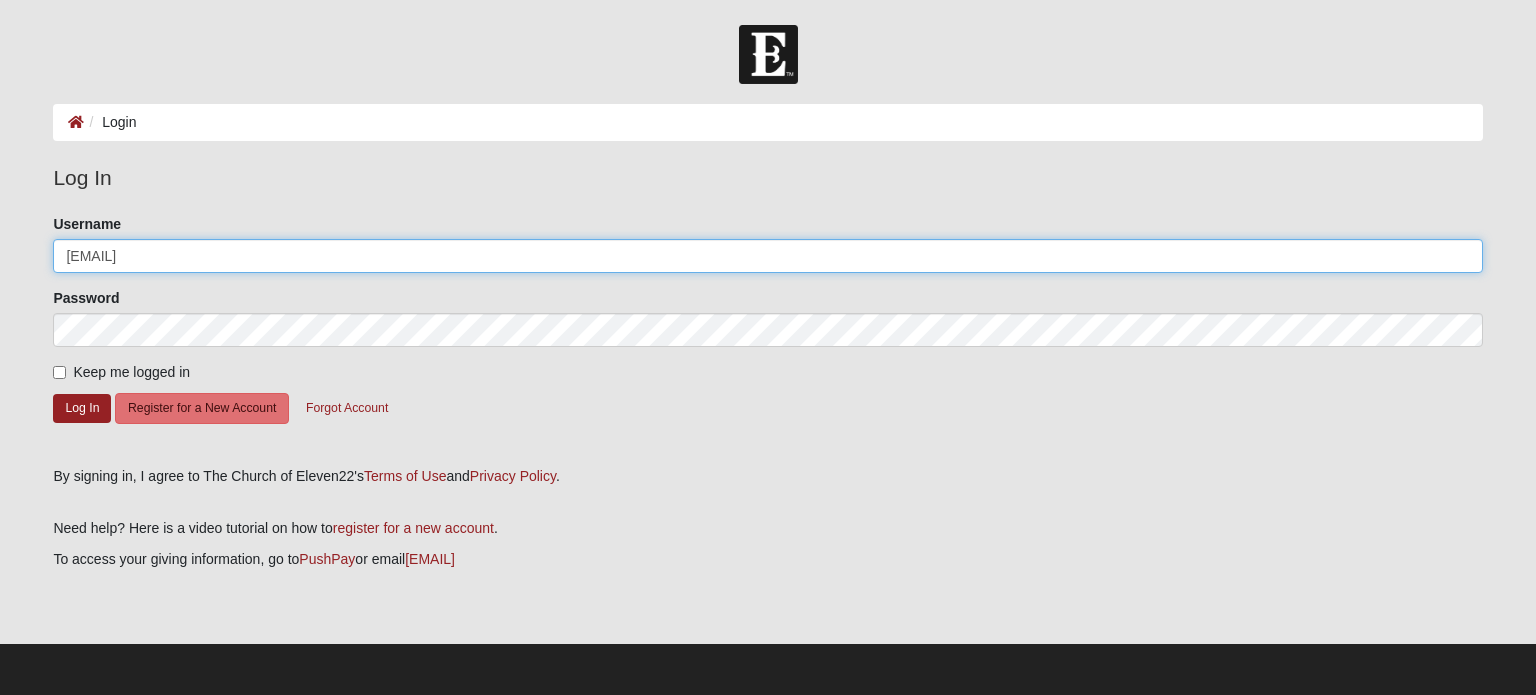 type on "[EMAIL]" 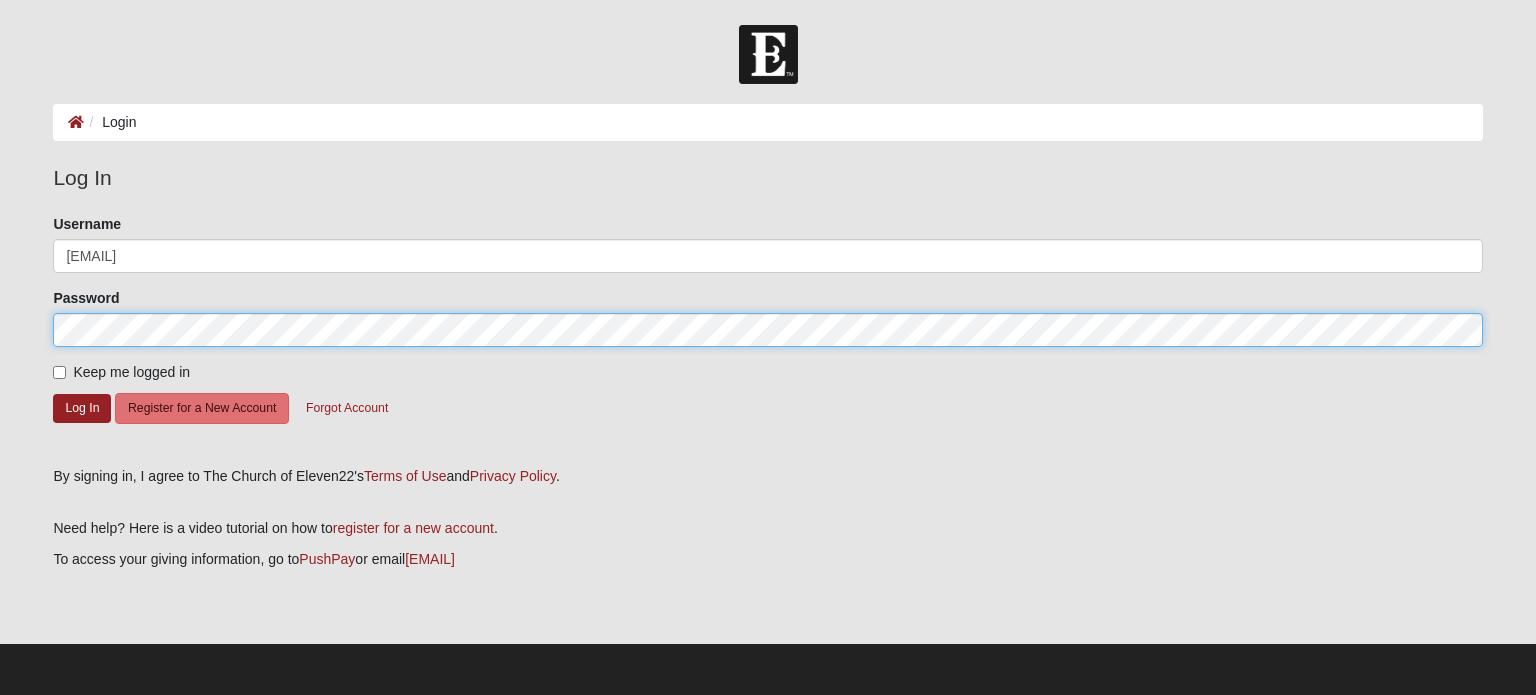 click on "Log In" 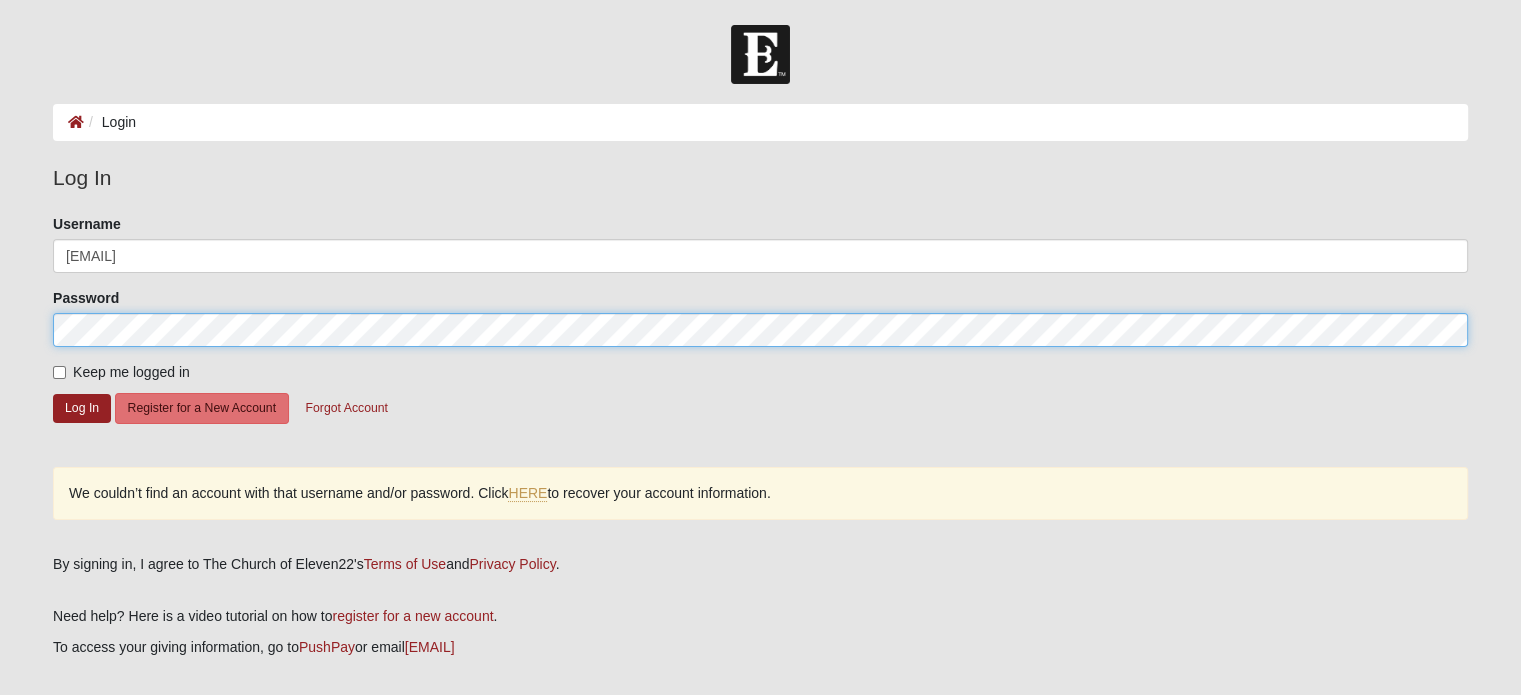 click on "Log In" 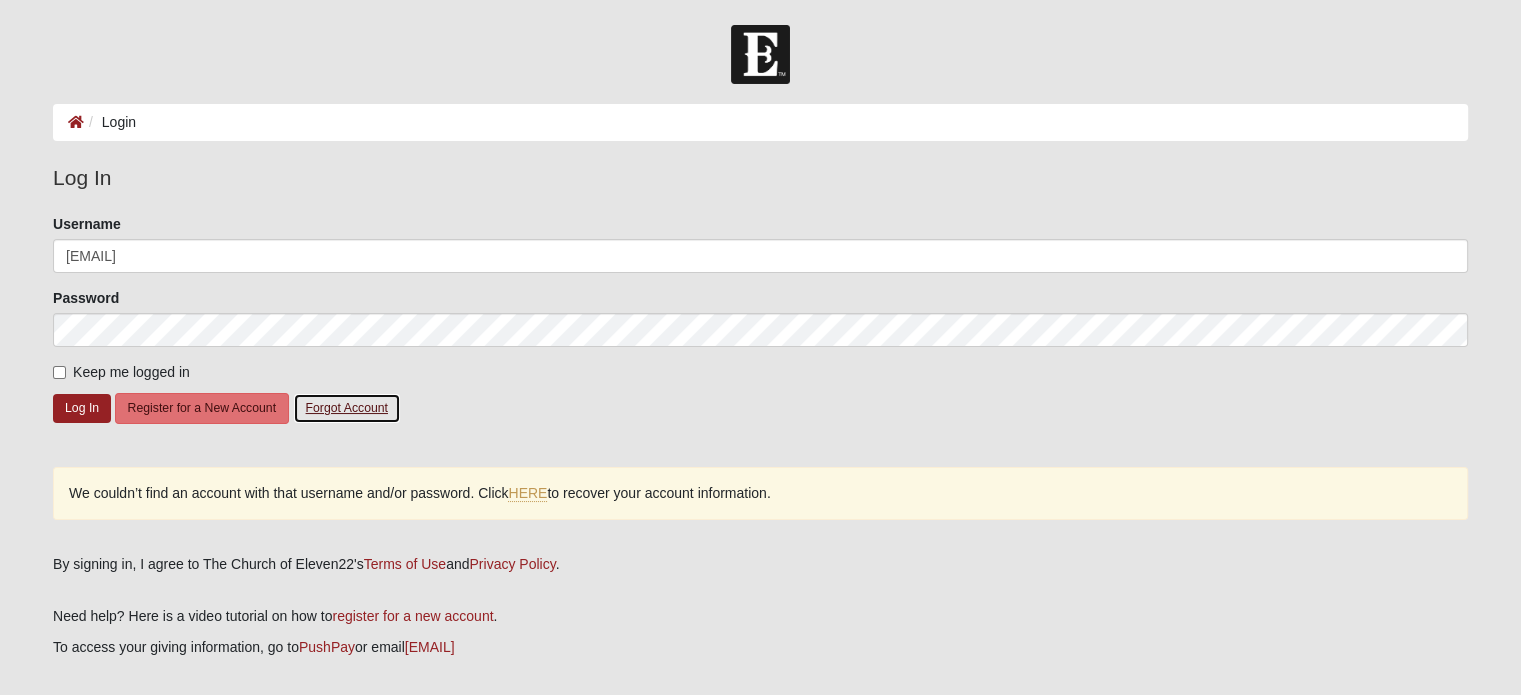 click on "Forgot Account" 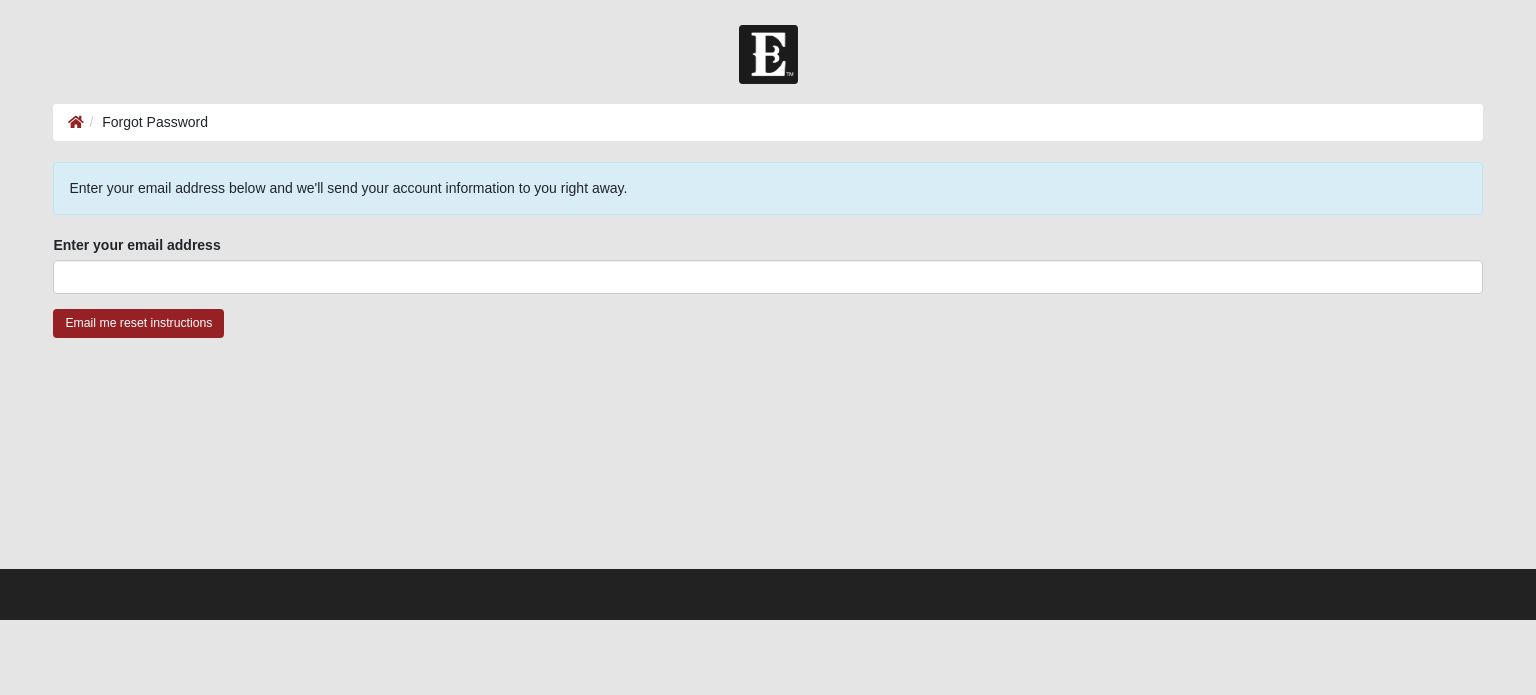 scroll, scrollTop: 0, scrollLeft: 0, axis: both 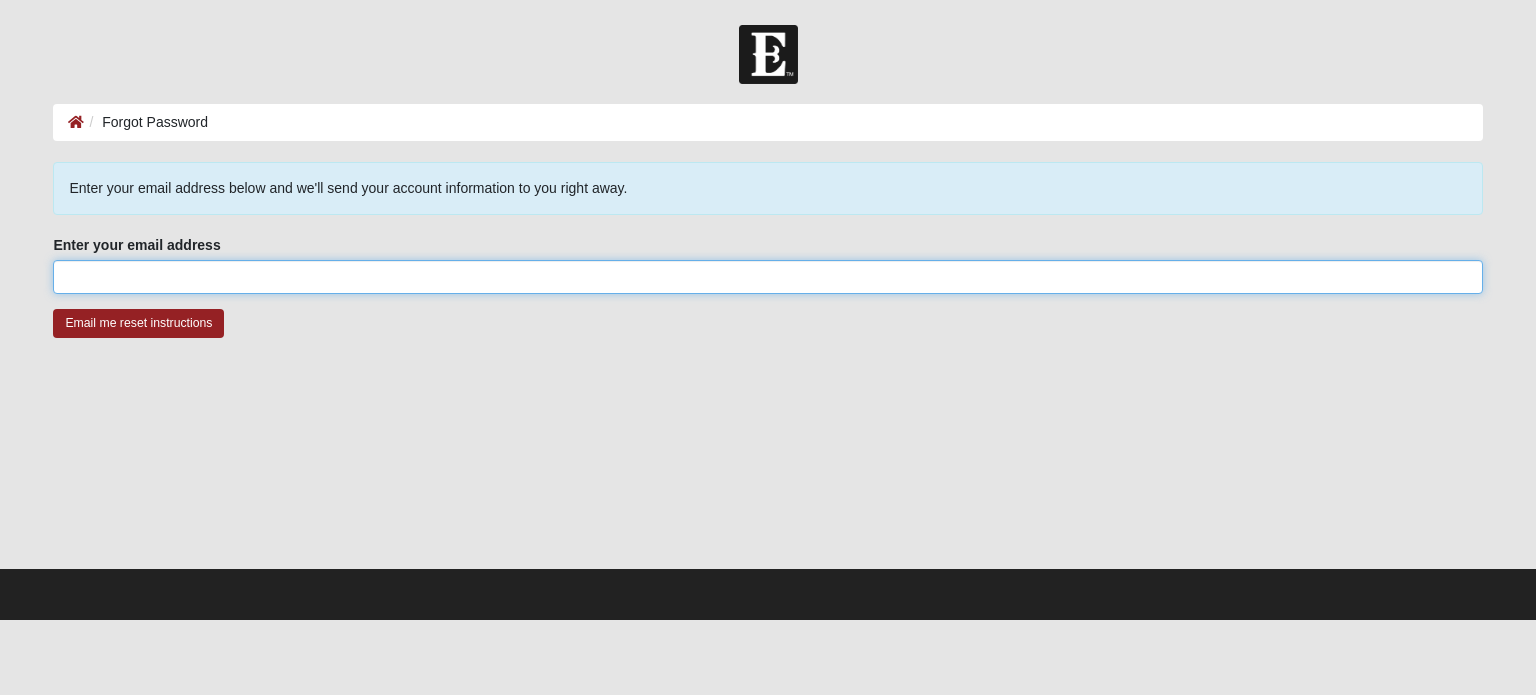 click on "Enter your email address" at bounding box center (767, 277) 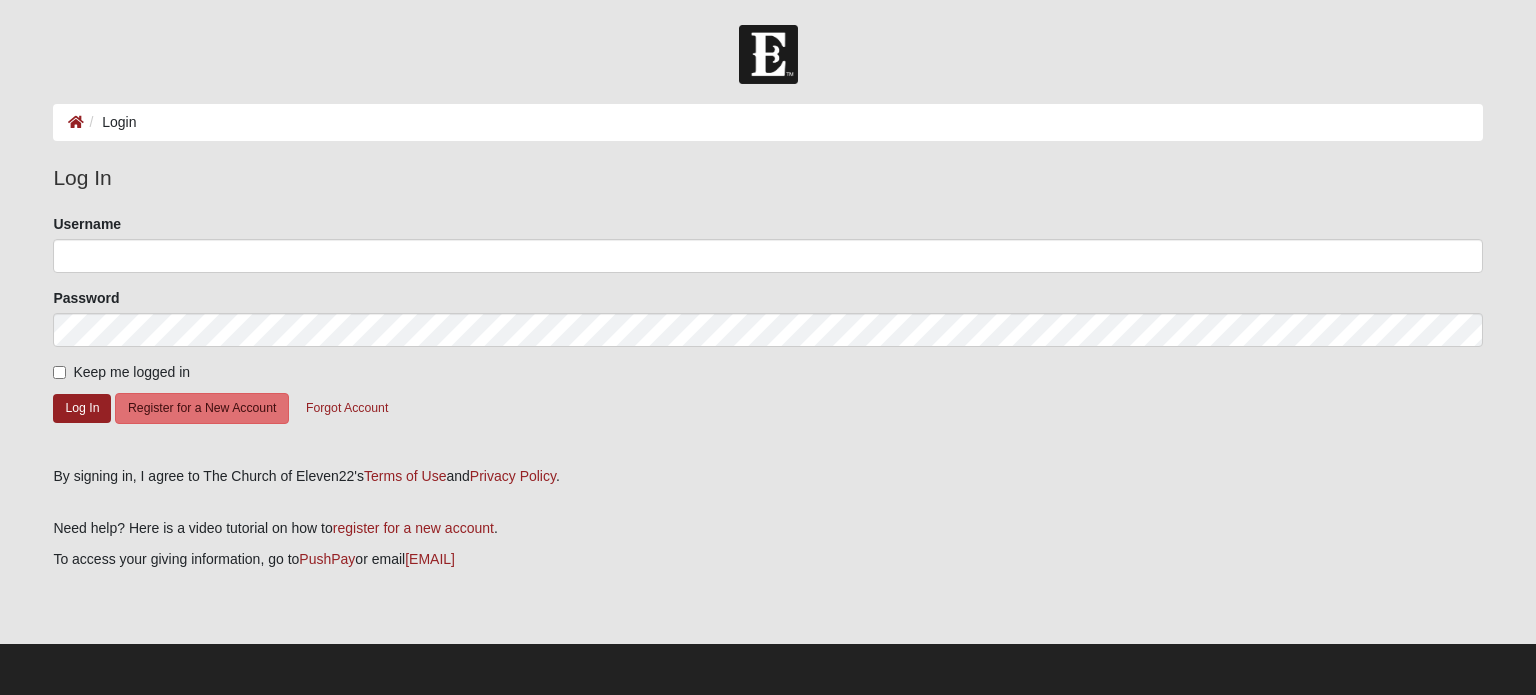 scroll, scrollTop: 0, scrollLeft: 0, axis: both 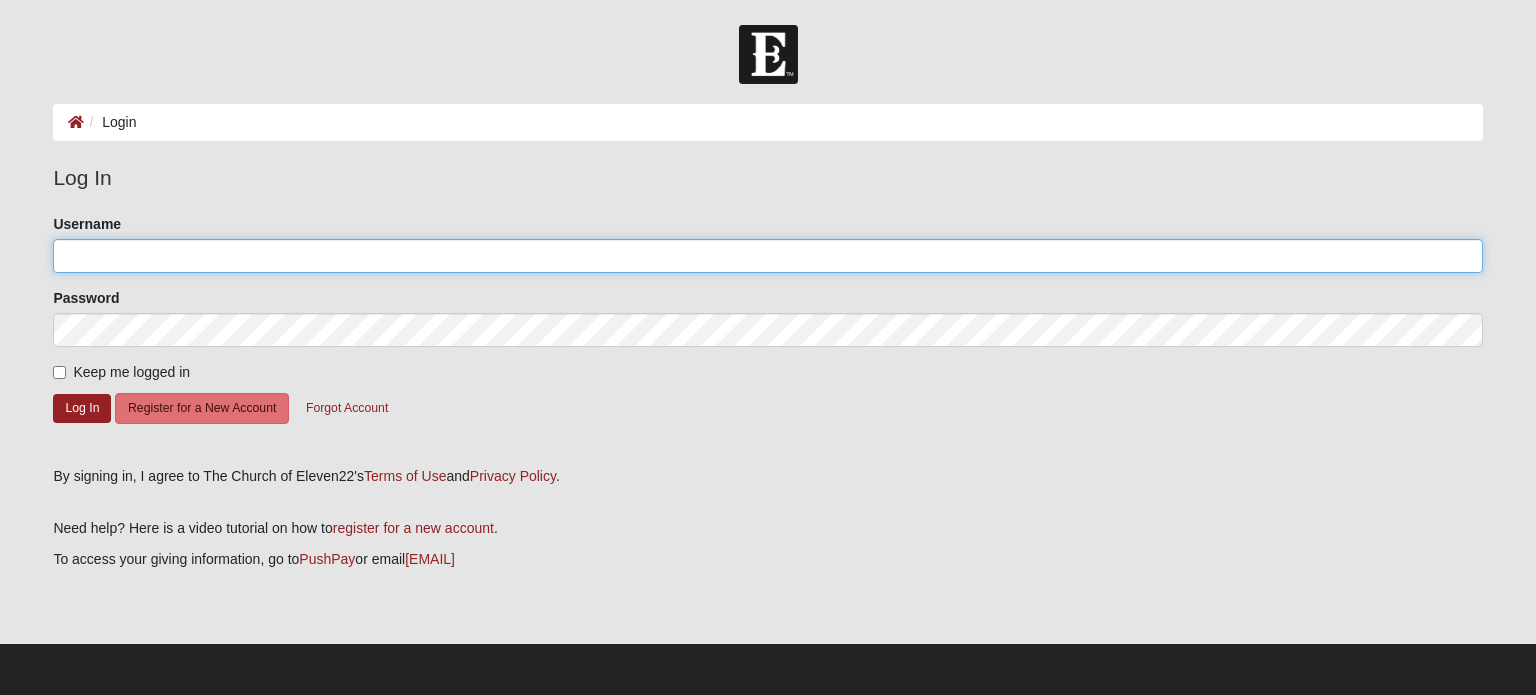drag, startPoint x: 212, startPoint y: 257, endPoint x: 199, endPoint y: 257, distance: 13 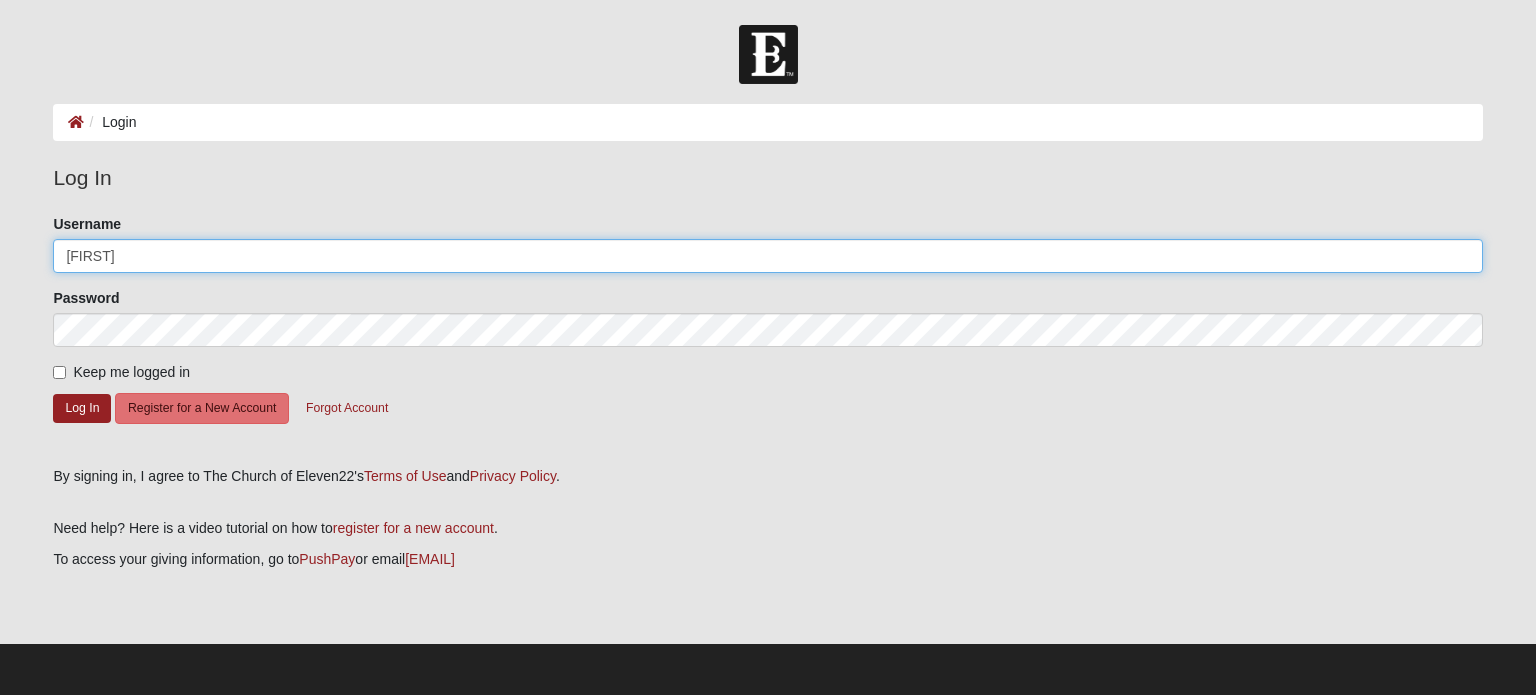 type on "tiaanmattiace" 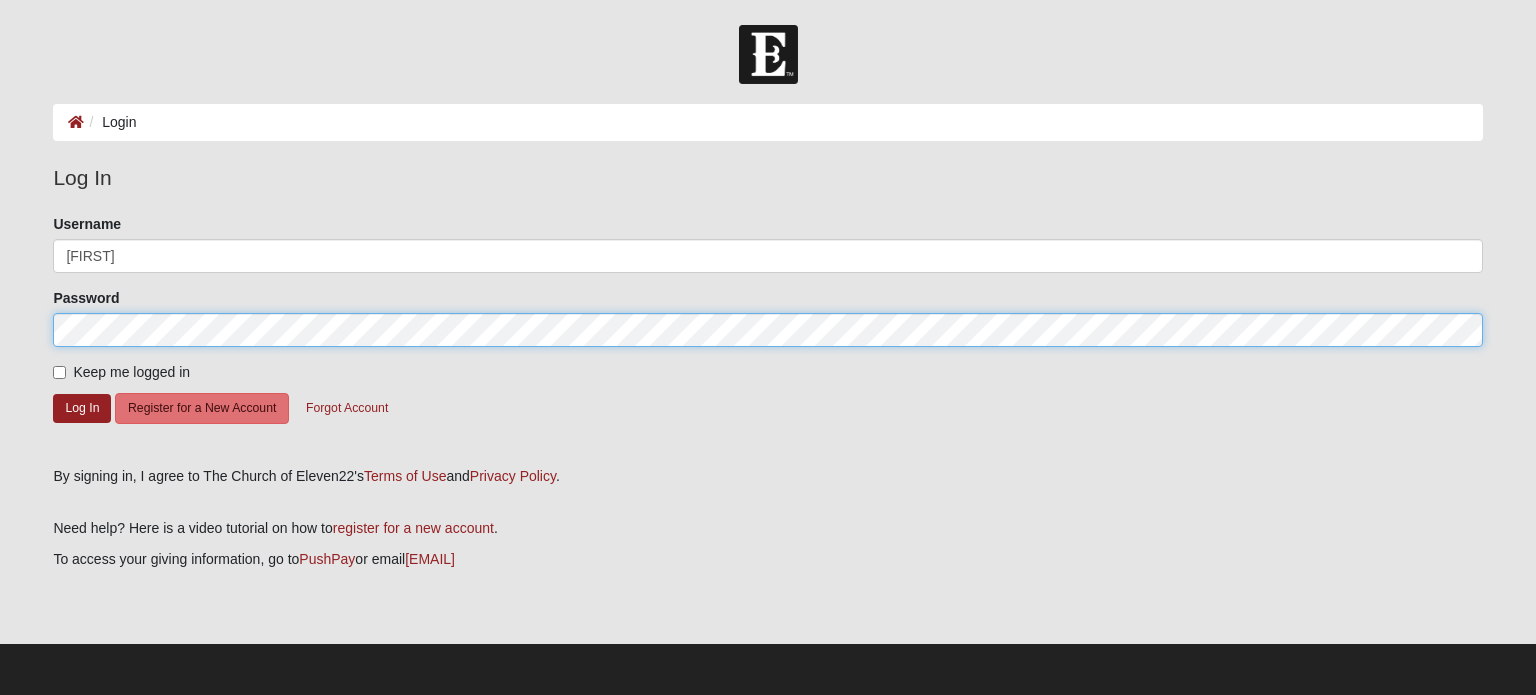 click on "Log In" 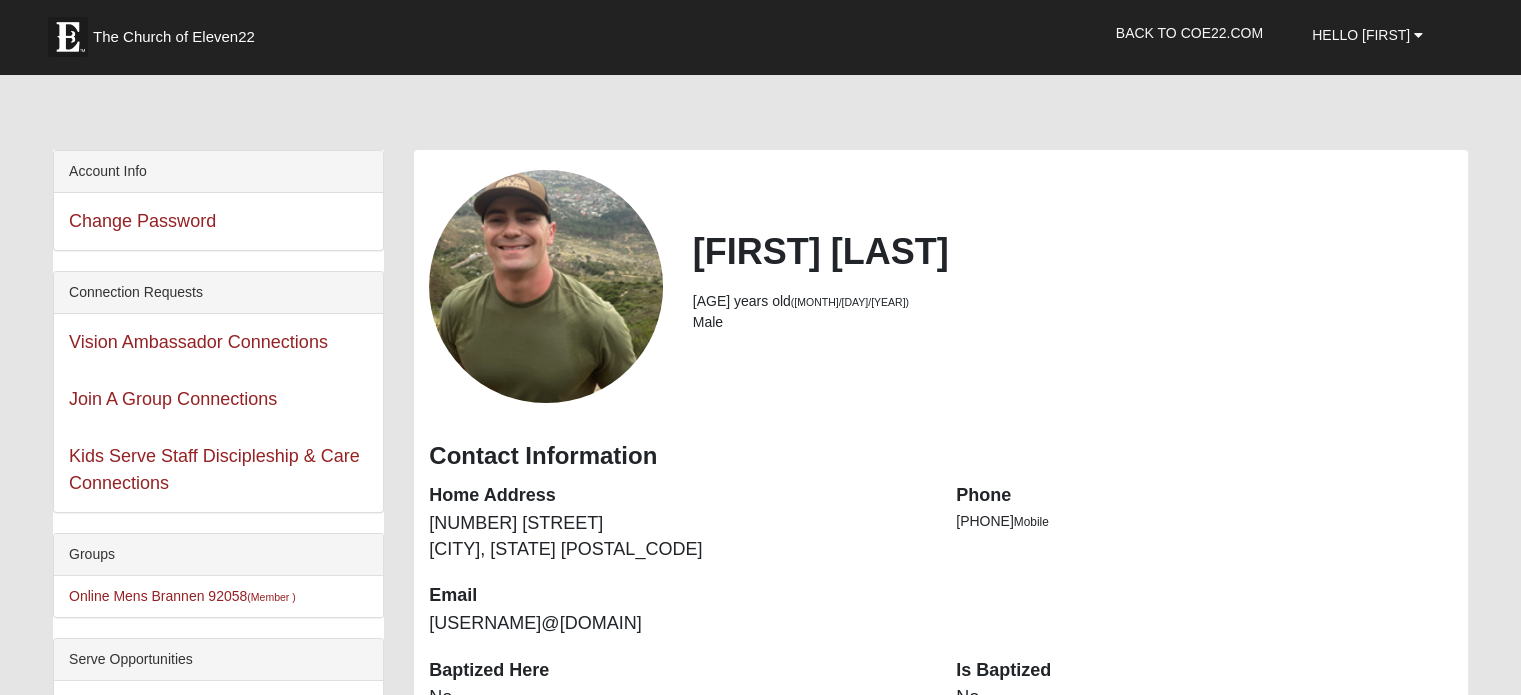 scroll, scrollTop: 0, scrollLeft: 0, axis: both 